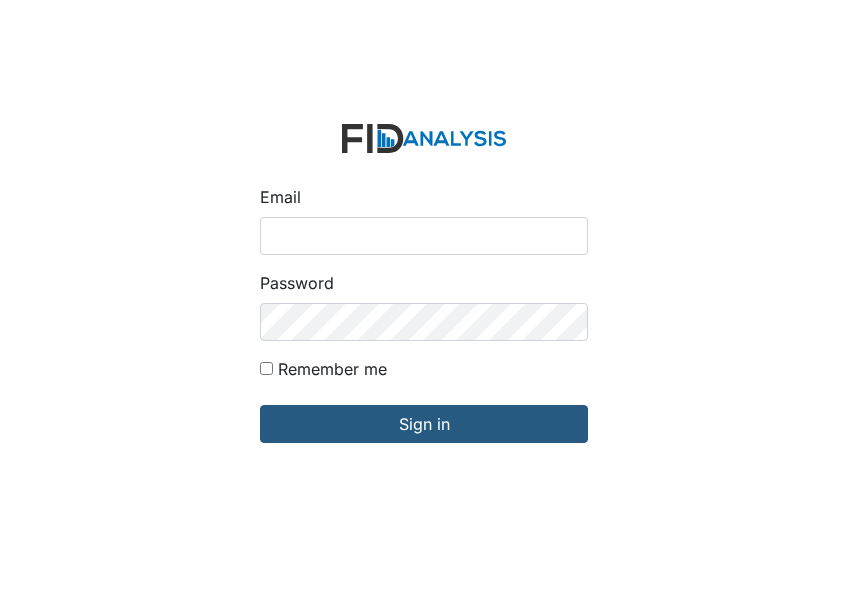 scroll, scrollTop: 0, scrollLeft: 0, axis: both 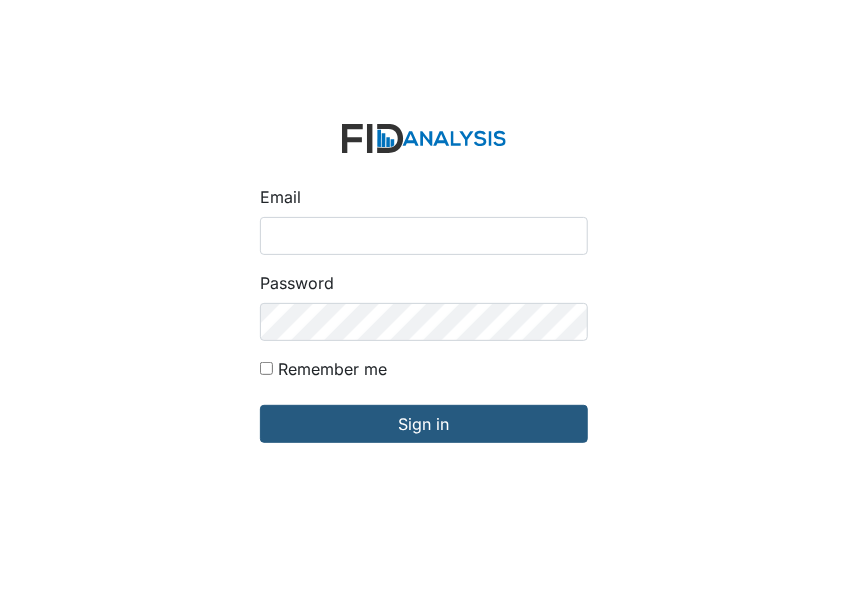click on "Email" at bounding box center [424, 236] 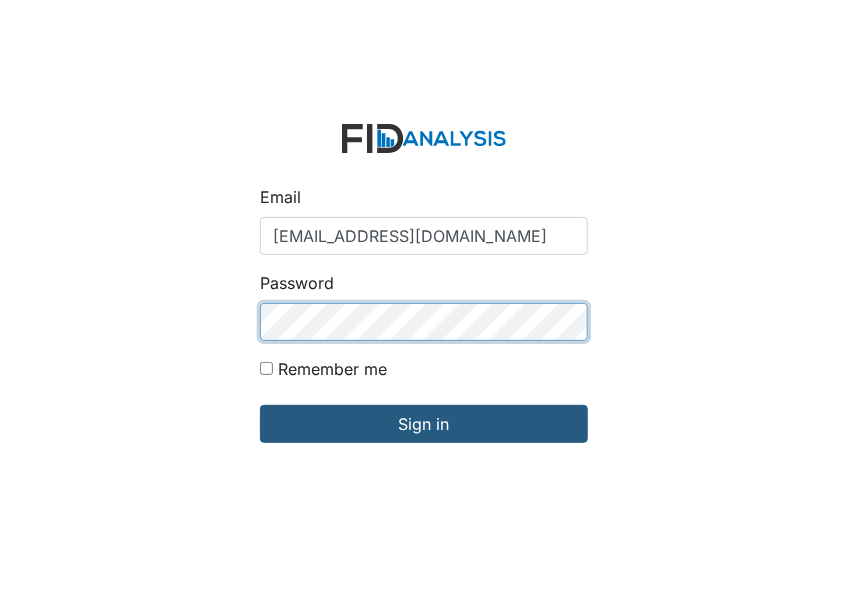 click on "Sign in" at bounding box center (424, 424) 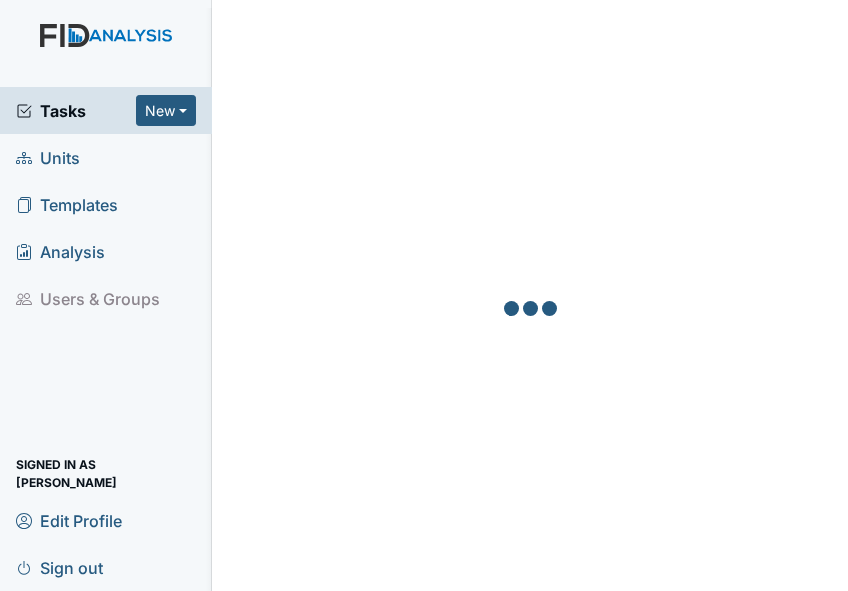 scroll, scrollTop: 0, scrollLeft: 0, axis: both 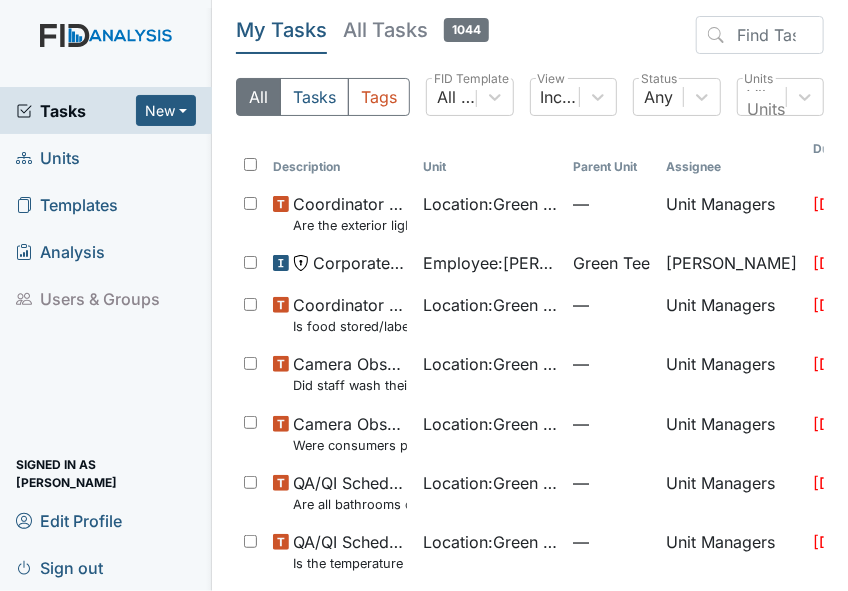 click on "Units" at bounding box center [48, 157] 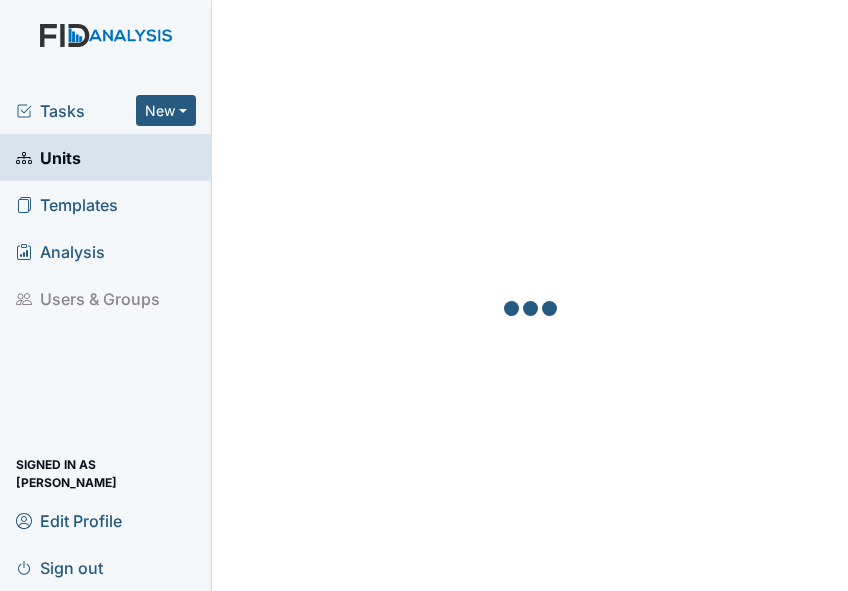 scroll, scrollTop: 0, scrollLeft: 0, axis: both 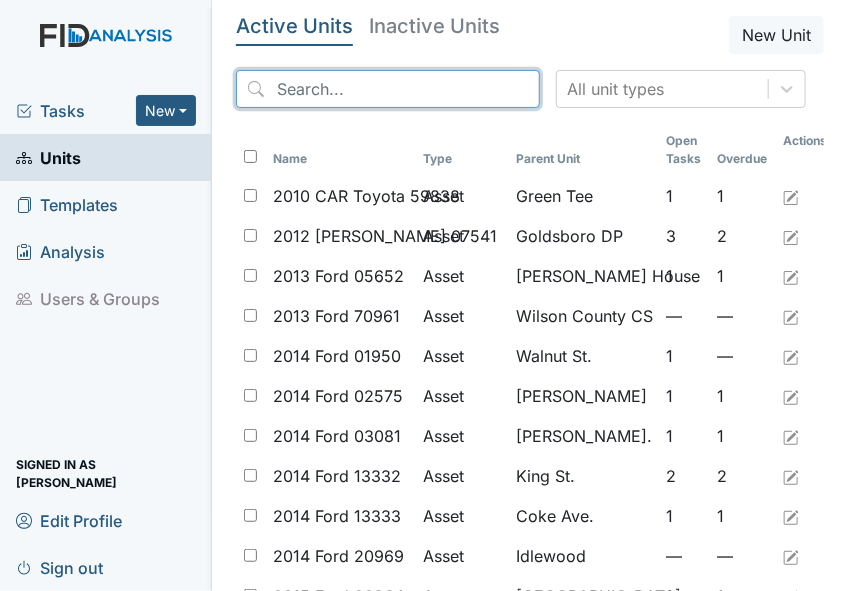 click at bounding box center [388, 89] 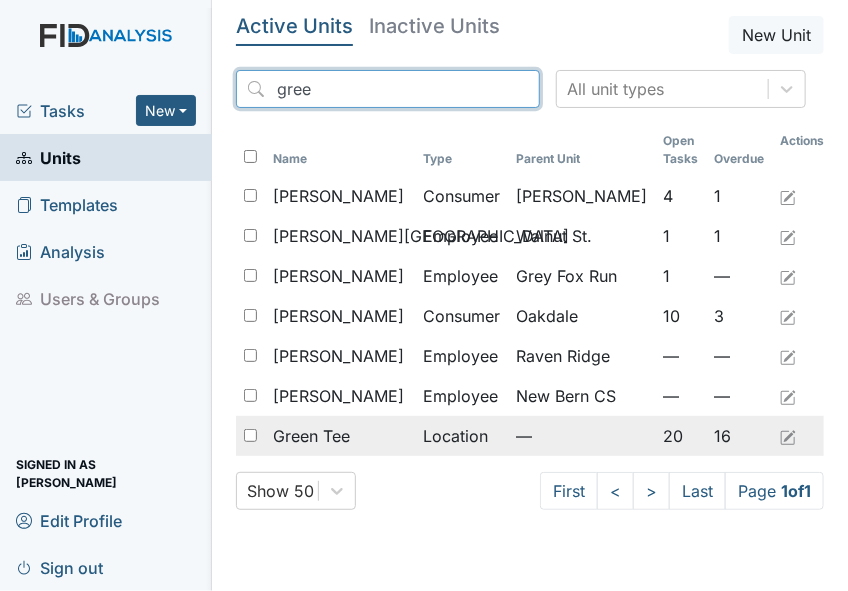 type on "gree" 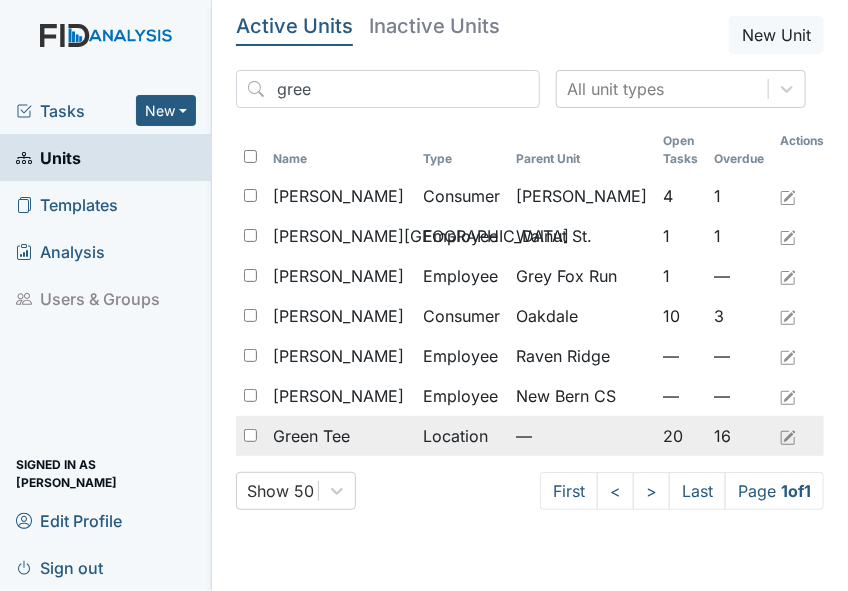 click at bounding box center [250, 435] 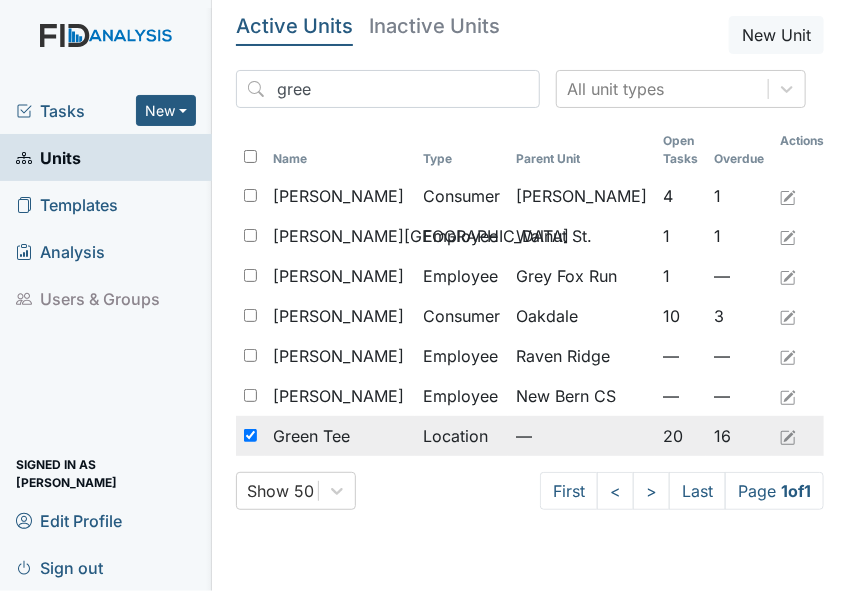 checkbox on "true" 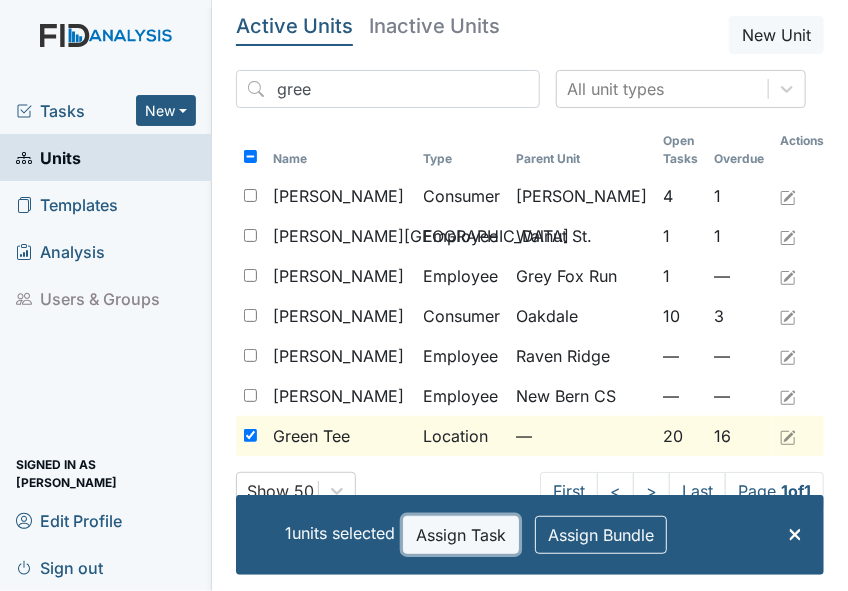 click on "Assign Task" at bounding box center [461, 535] 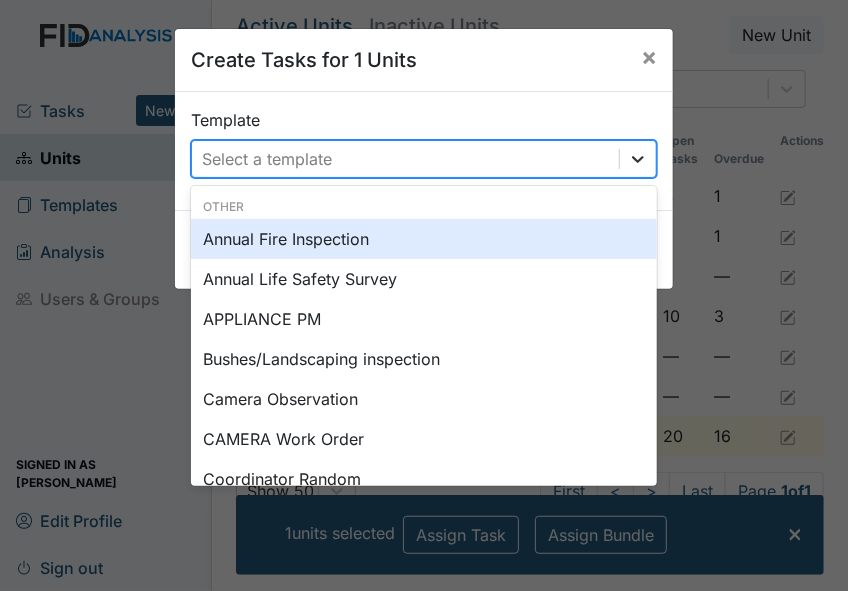 click 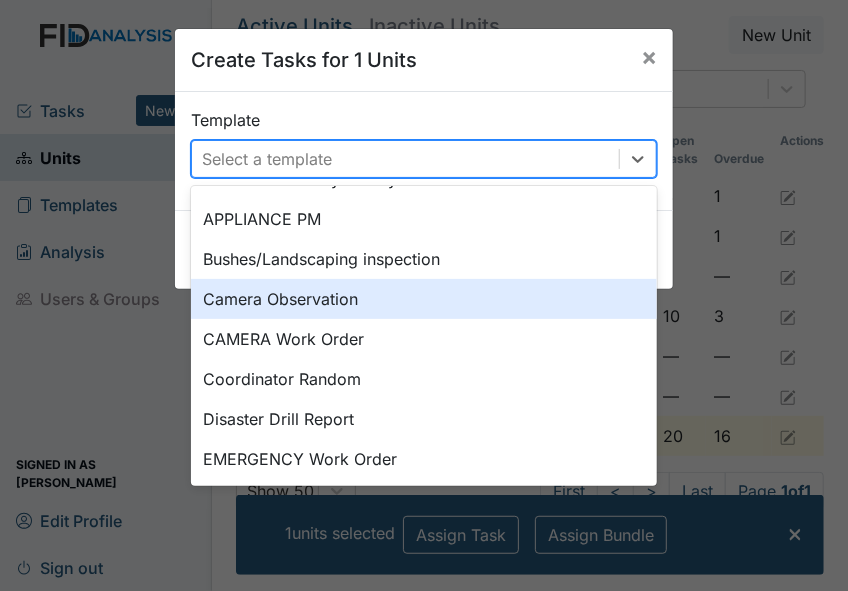 scroll, scrollTop: 200, scrollLeft: 0, axis: vertical 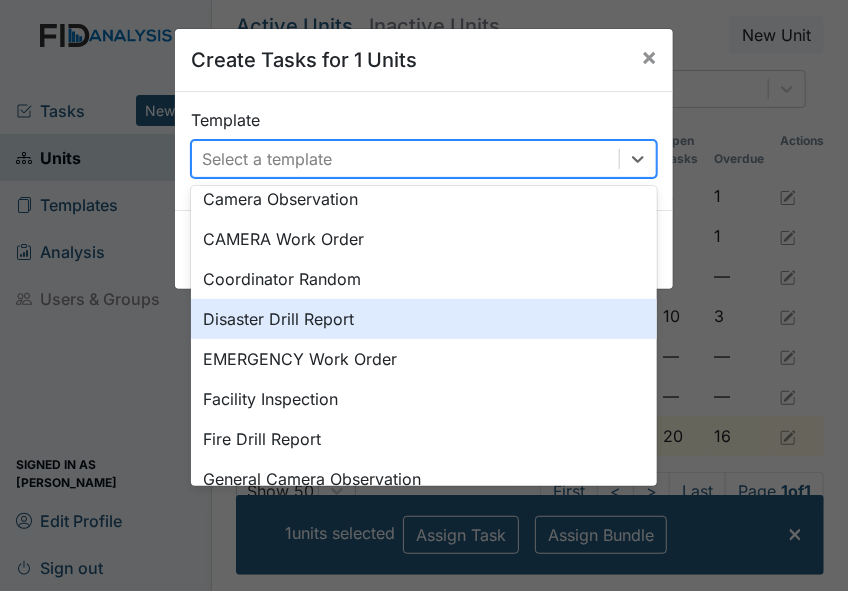 click on "Disaster Drill Report" at bounding box center (424, 319) 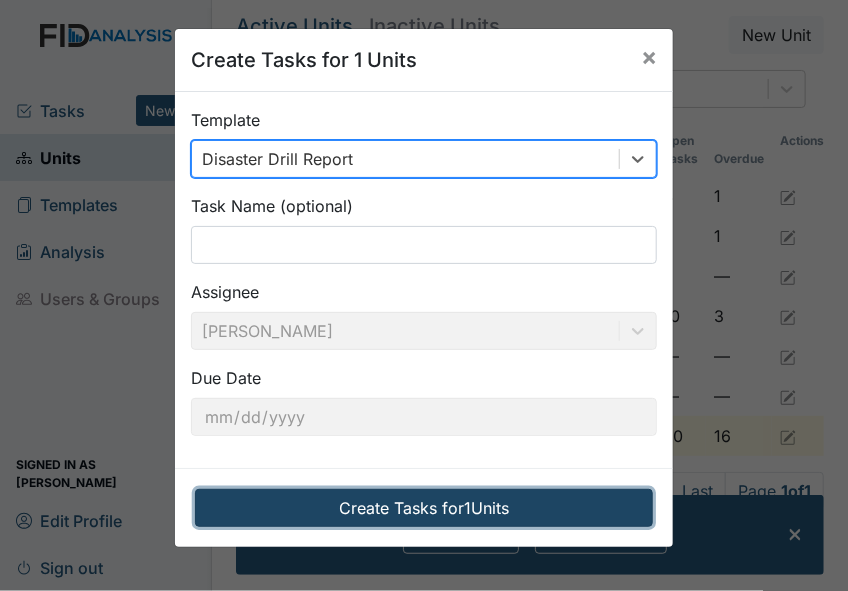 click on "Create Tasks for  1  Units" at bounding box center [424, 508] 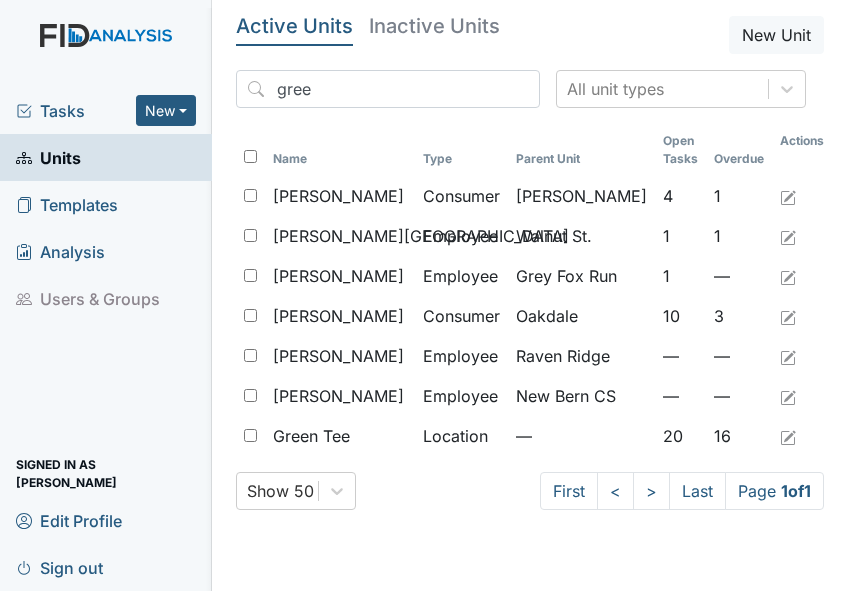 scroll, scrollTop: 0, scrollLeft: 0, axis: both 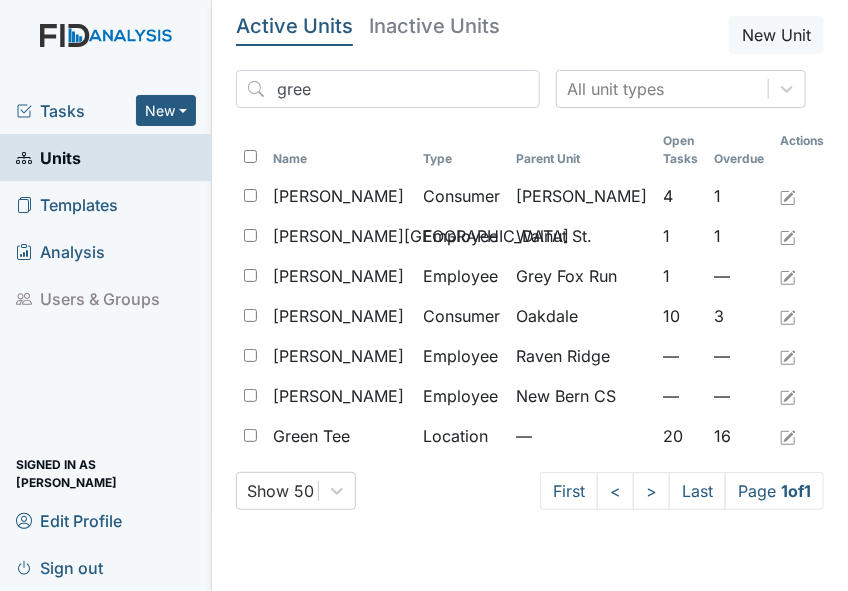 click on "Tasks" at bounding box center [76, 111] 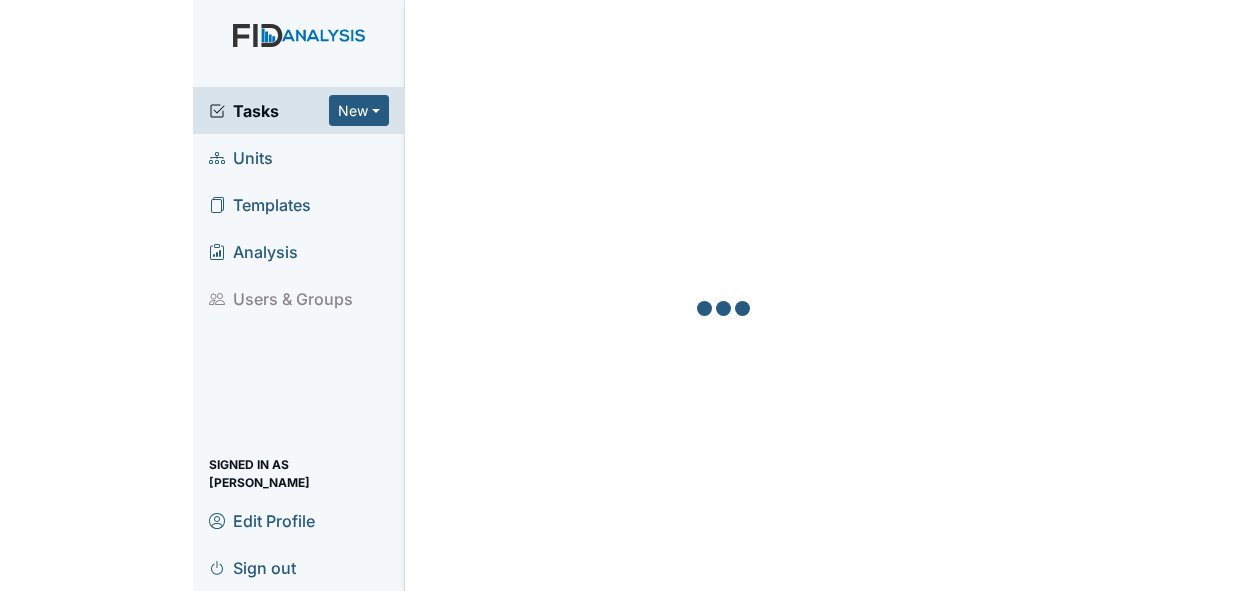 scroll, scrollTop: 0, scrollLeft: 0, axis: both 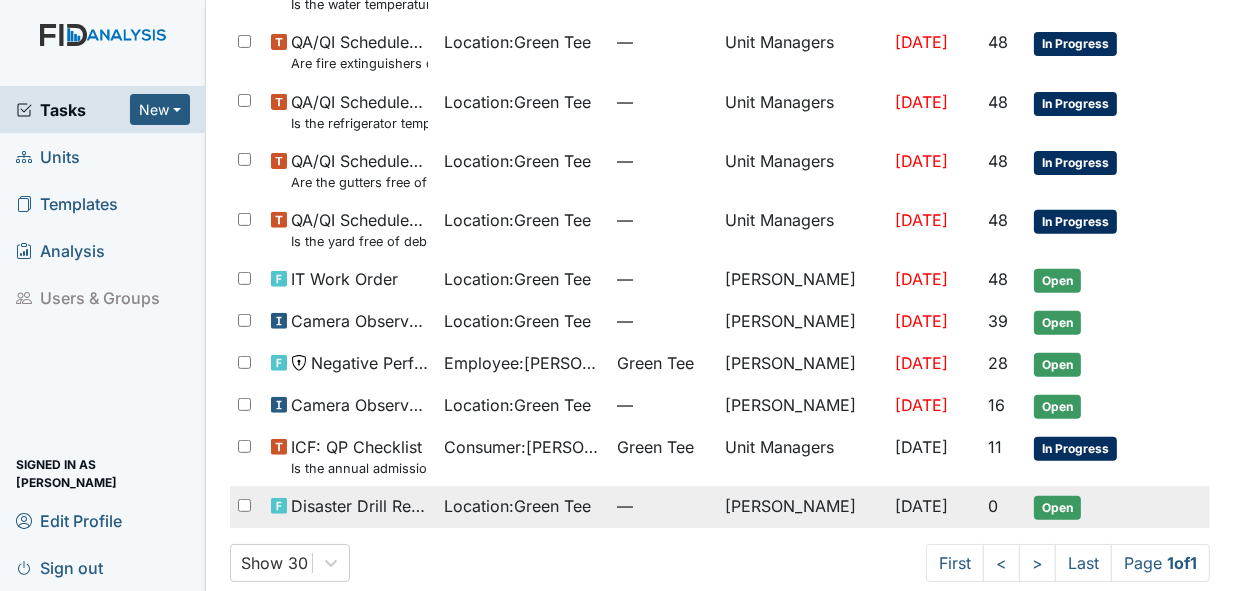 click on "Open" at bounding box center [1057, 508] 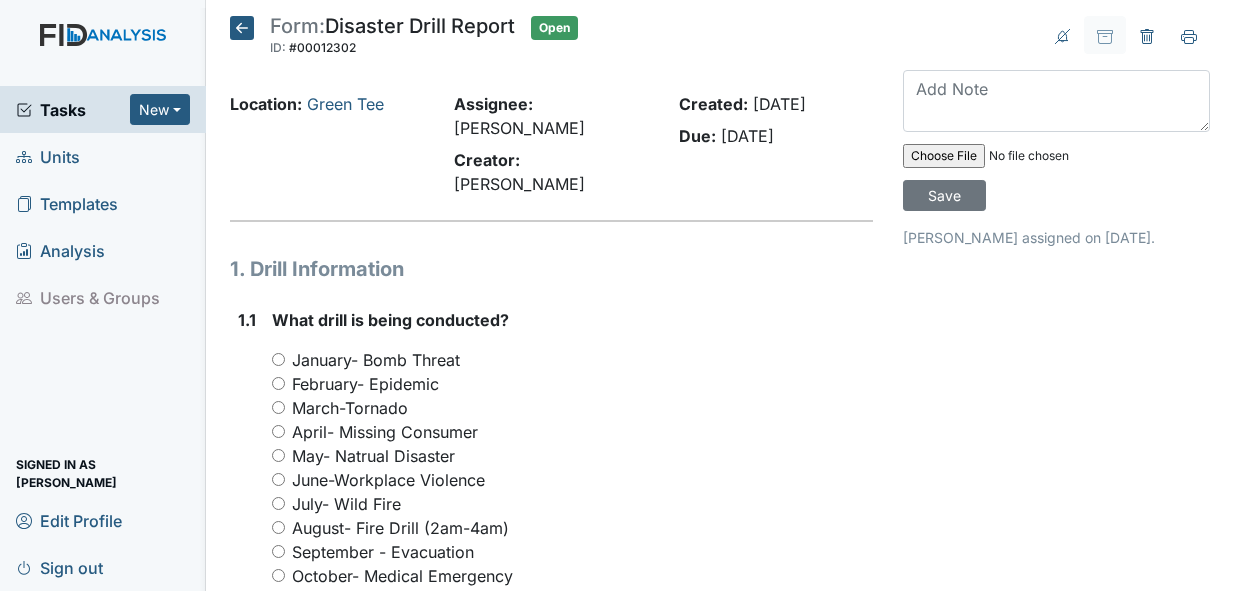 scroll, scrollTop: 0, scrollLeft: 0, axis: both 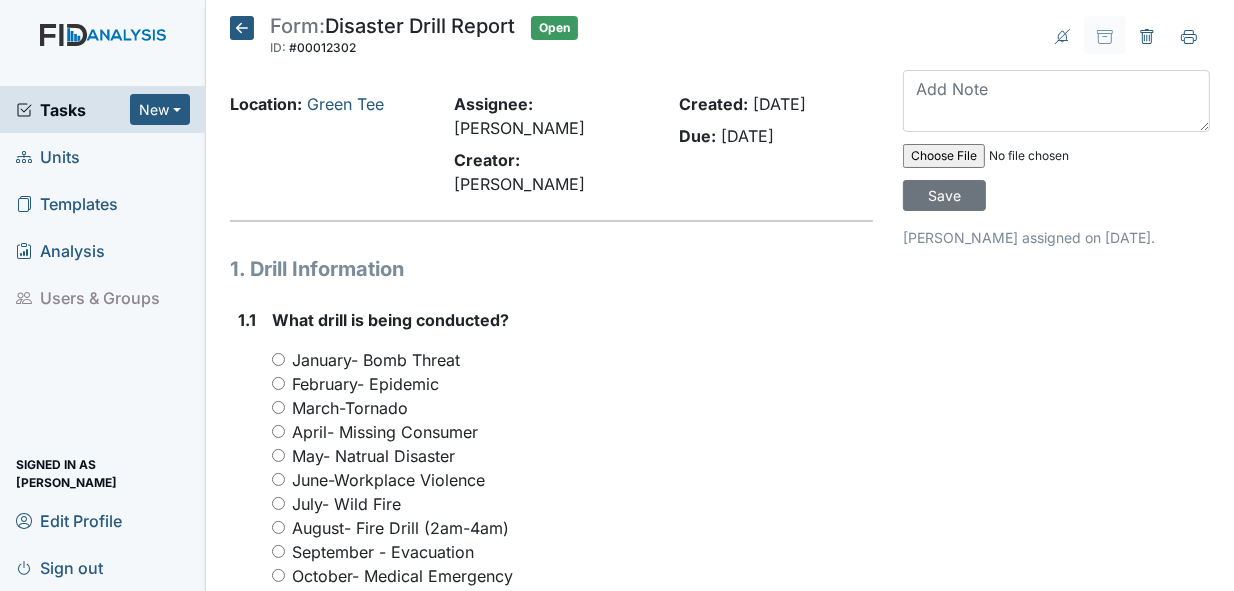 click on "July- Wild Fire" at bounding box center [278, 503] 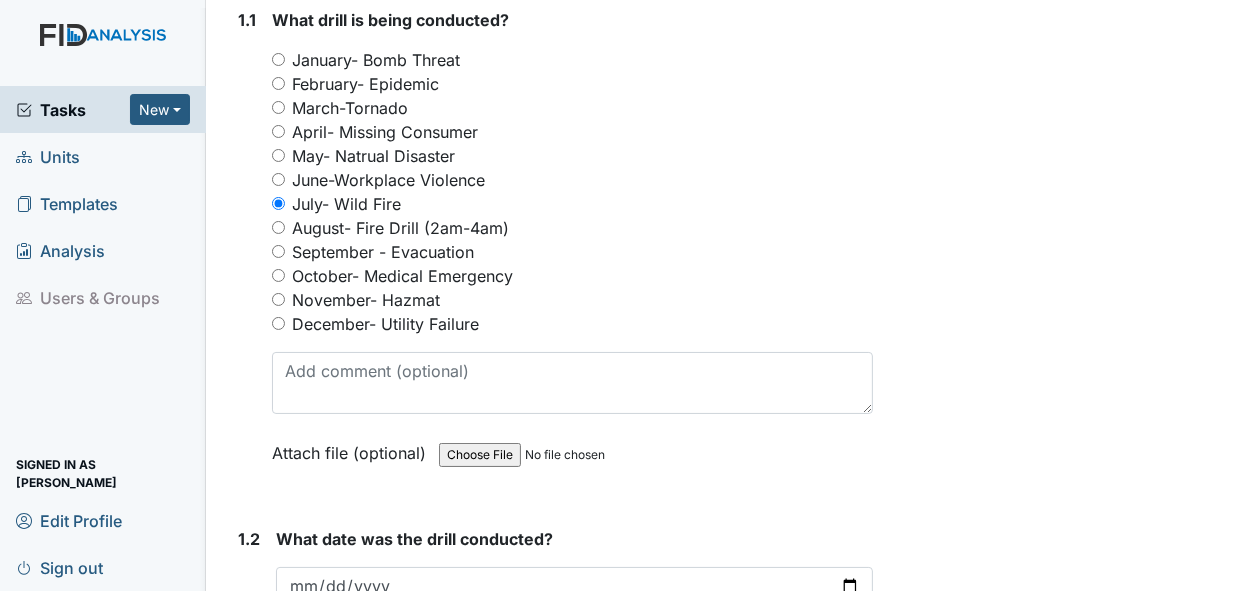 scroll, scrollTop: 400, scrollLeft: 0, axis: vertical 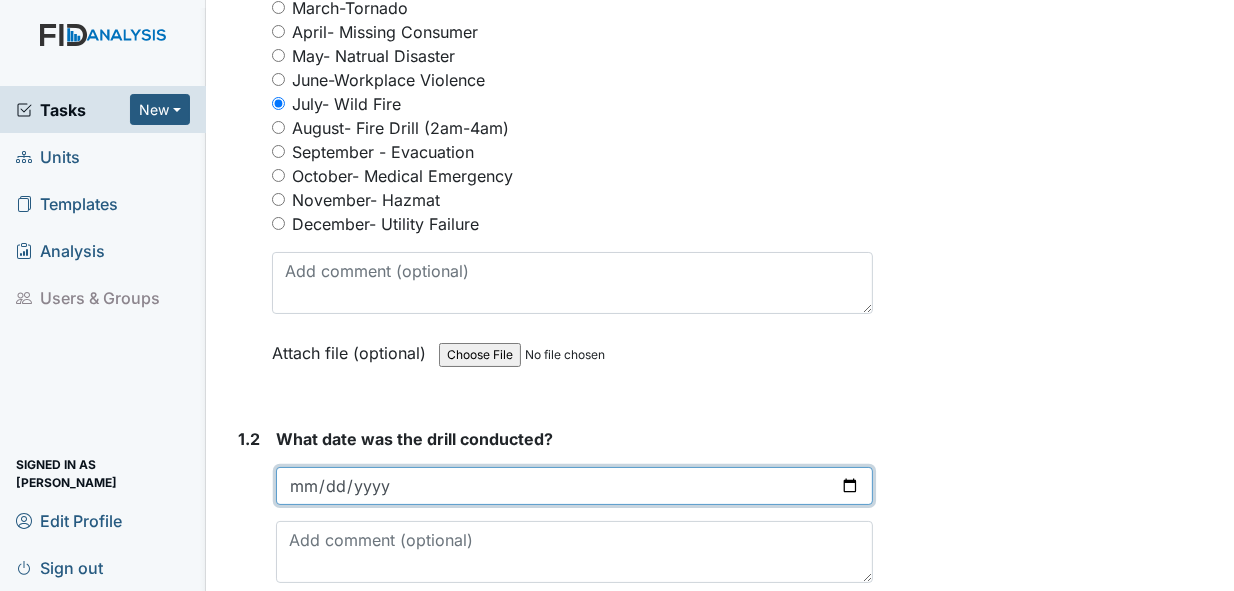 click at bounding box center (575, 486) 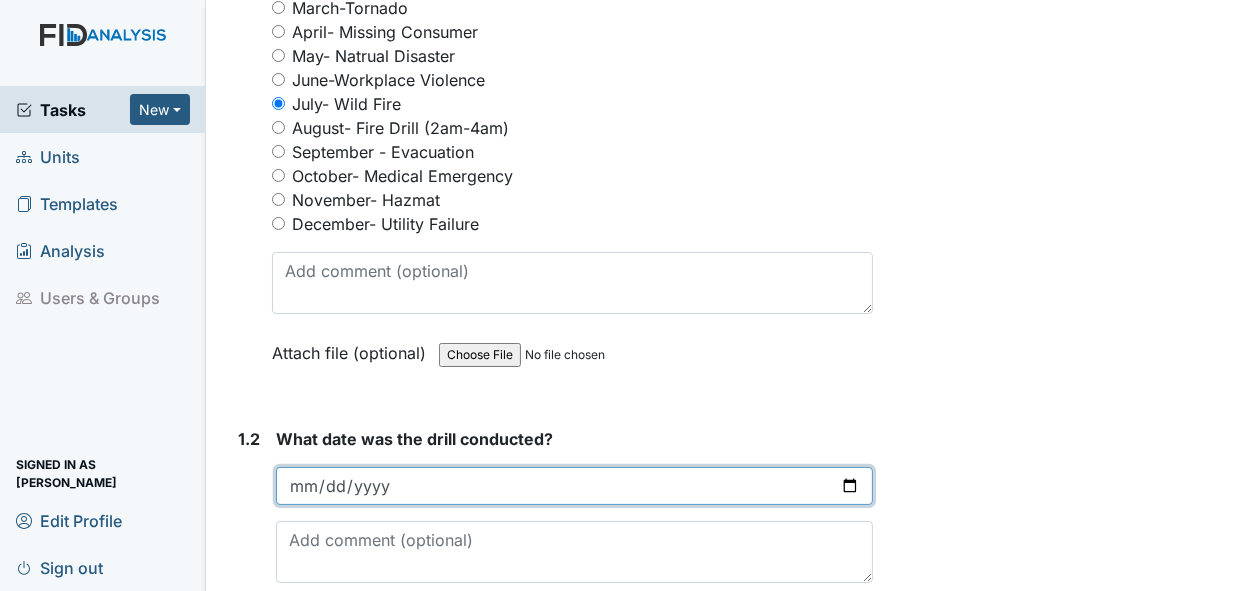 type on "2025-07-10" 